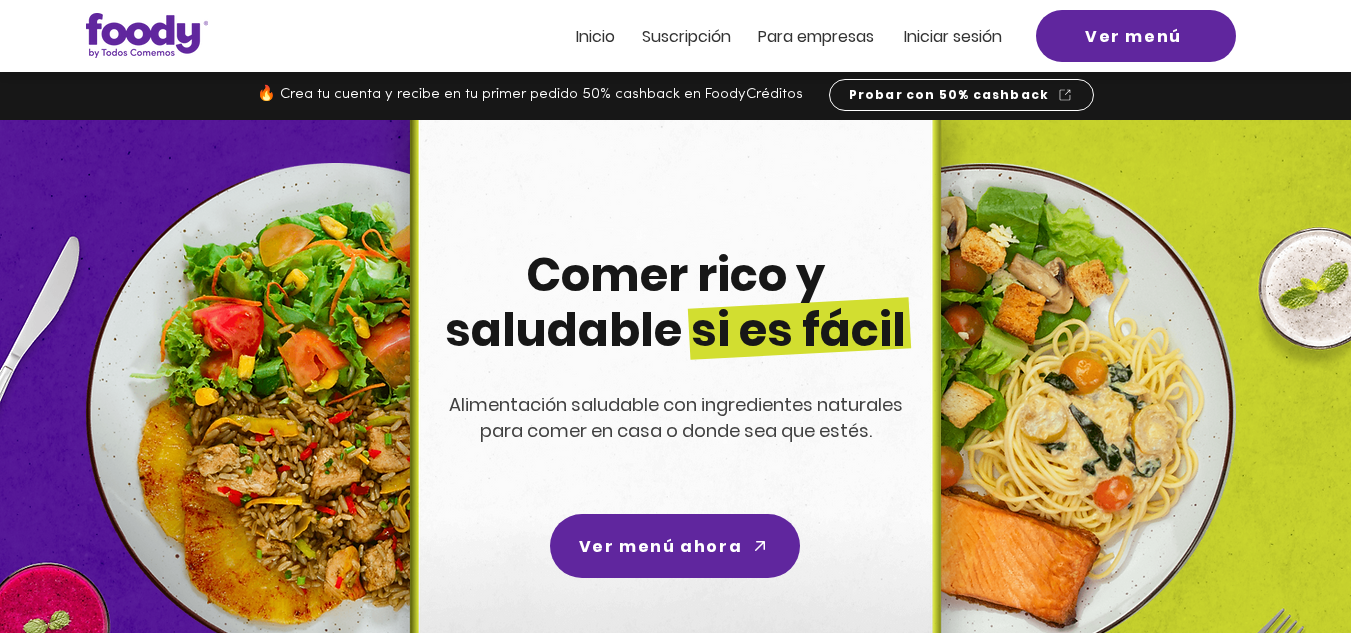 scroll, scrollTop: 0, scrollLeft: 0, axis: both 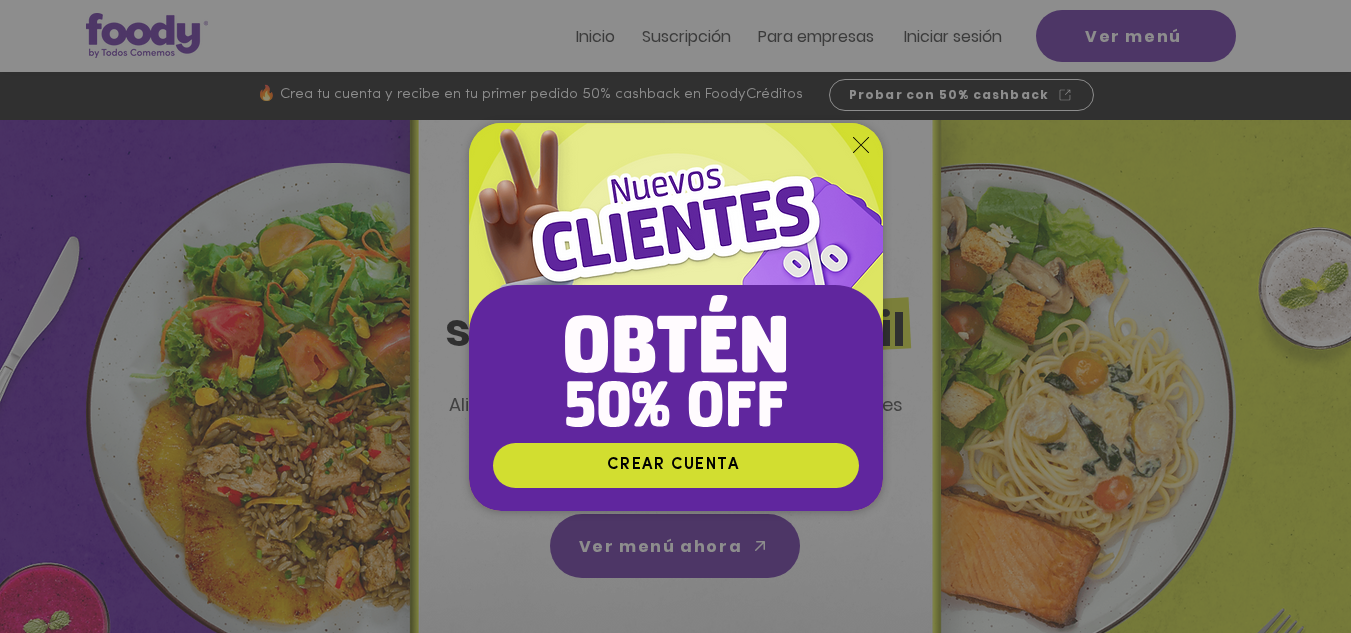 click 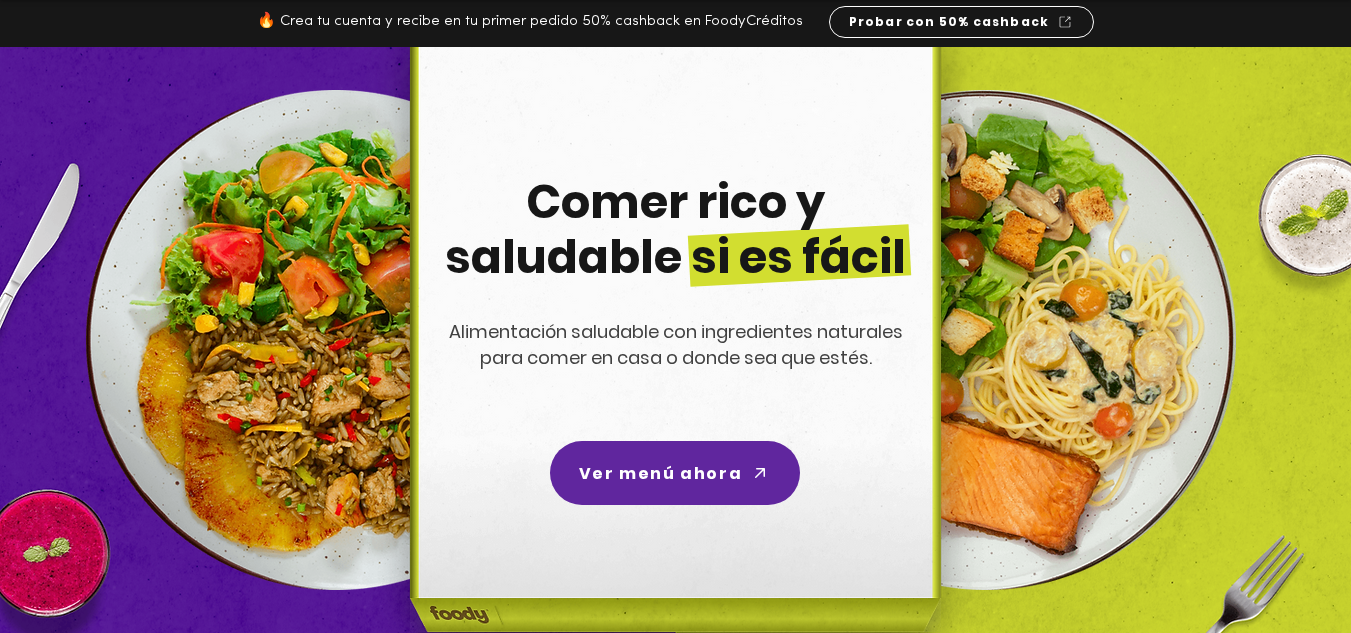 scroll, scrollTop: 0, scrollLeft: 0, axis: both 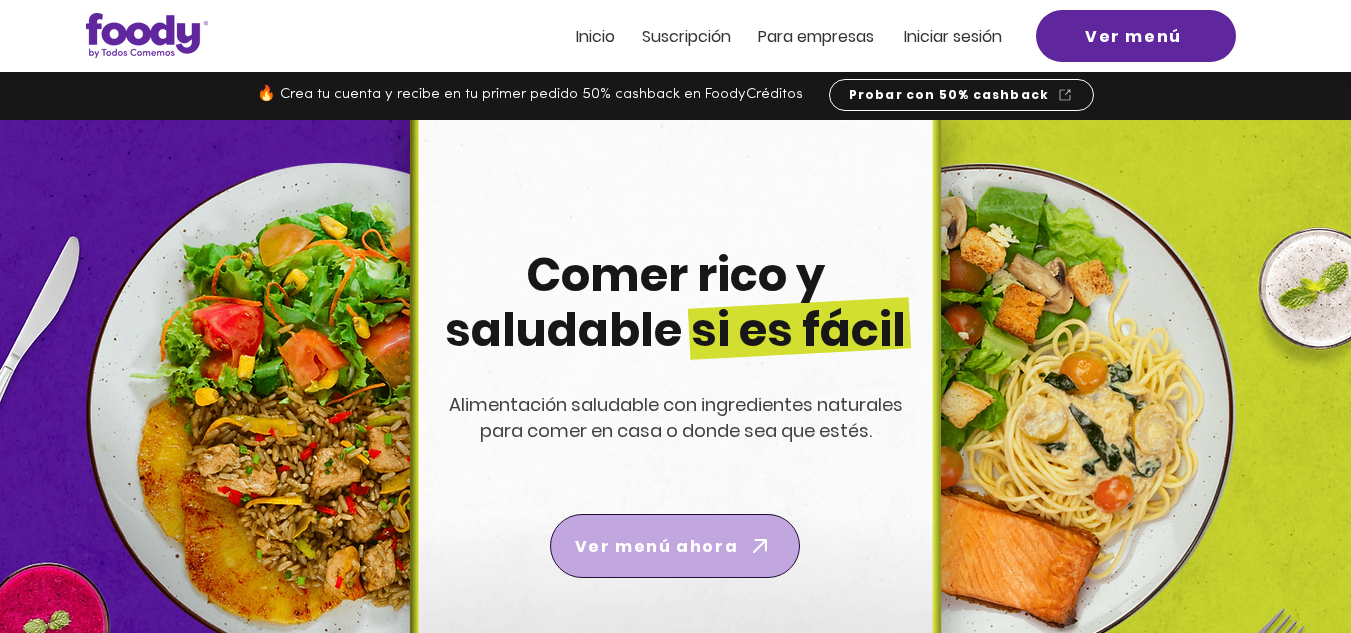 click on "Ver menú ahora" at bounding box center [675, 546] 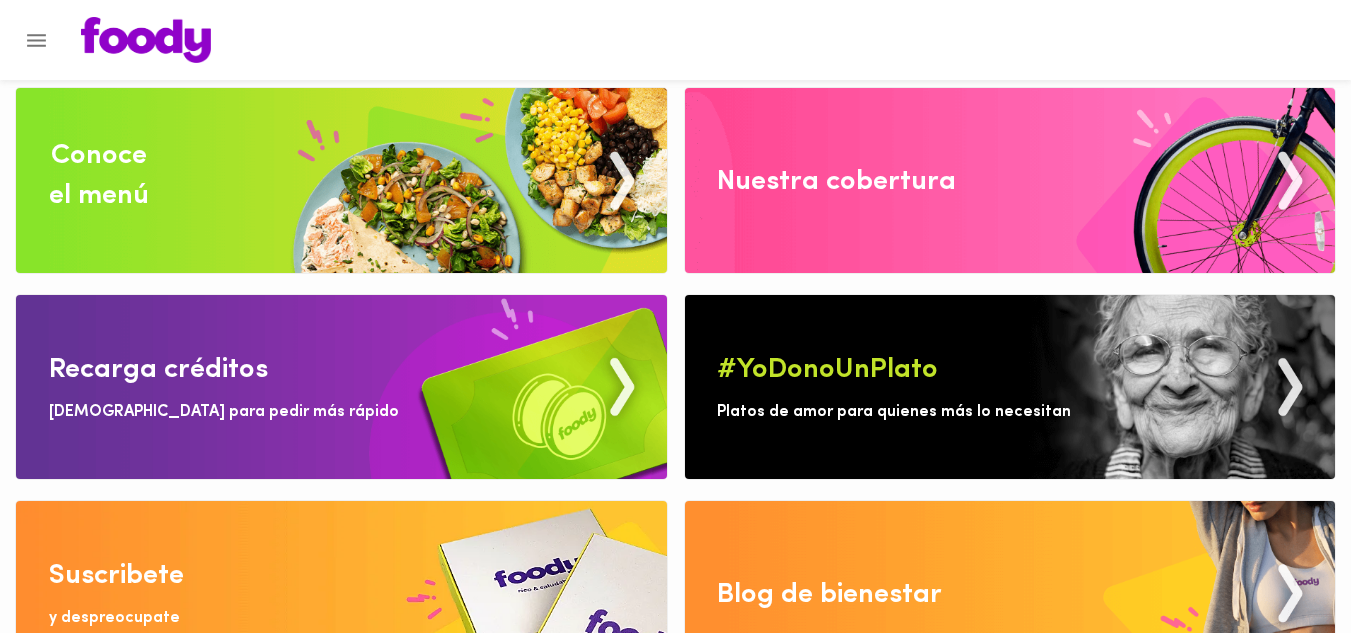 scroll, scrollTop: 75, scrollLeft: 0, axis: vertical 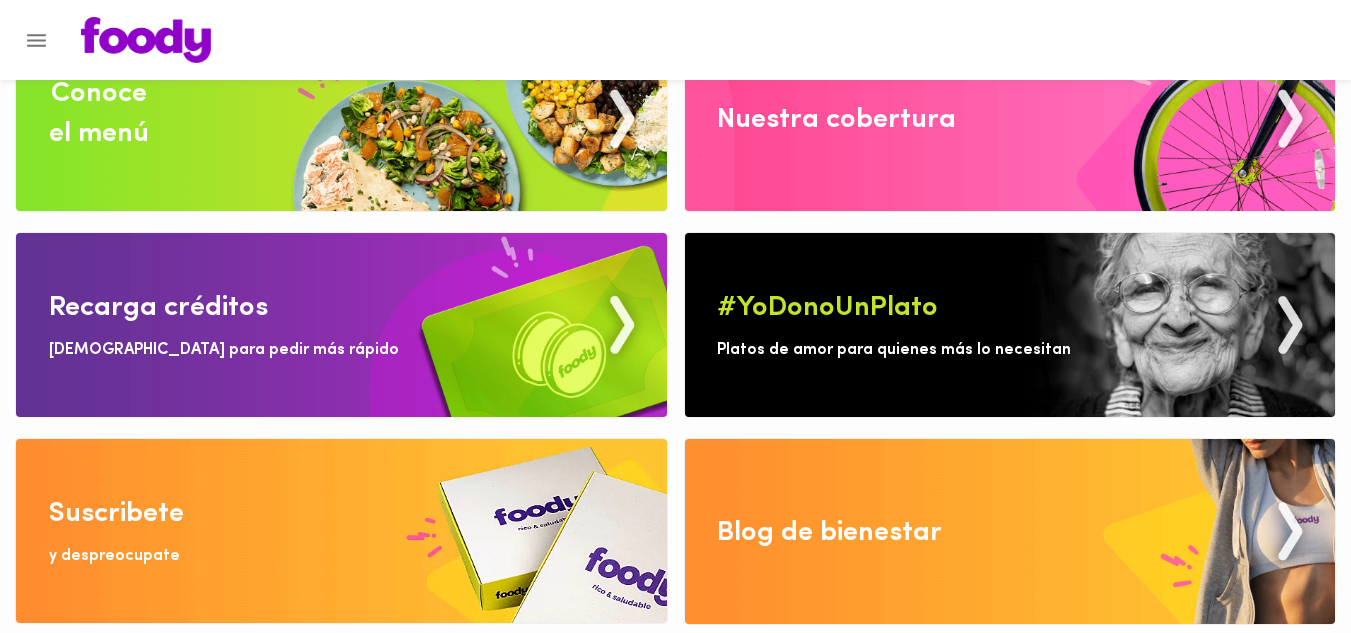 click at bounding box center (341, 118) 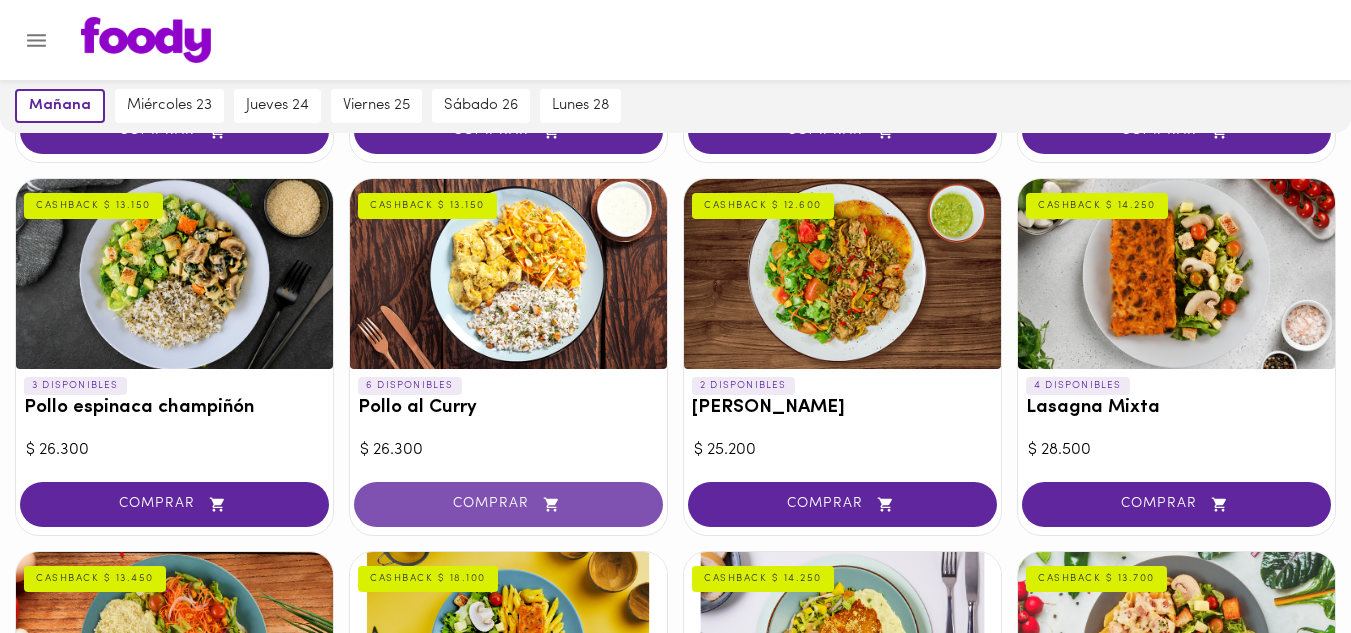 scroll, scrollTop: 0, scrollLeft: 0, axis: both 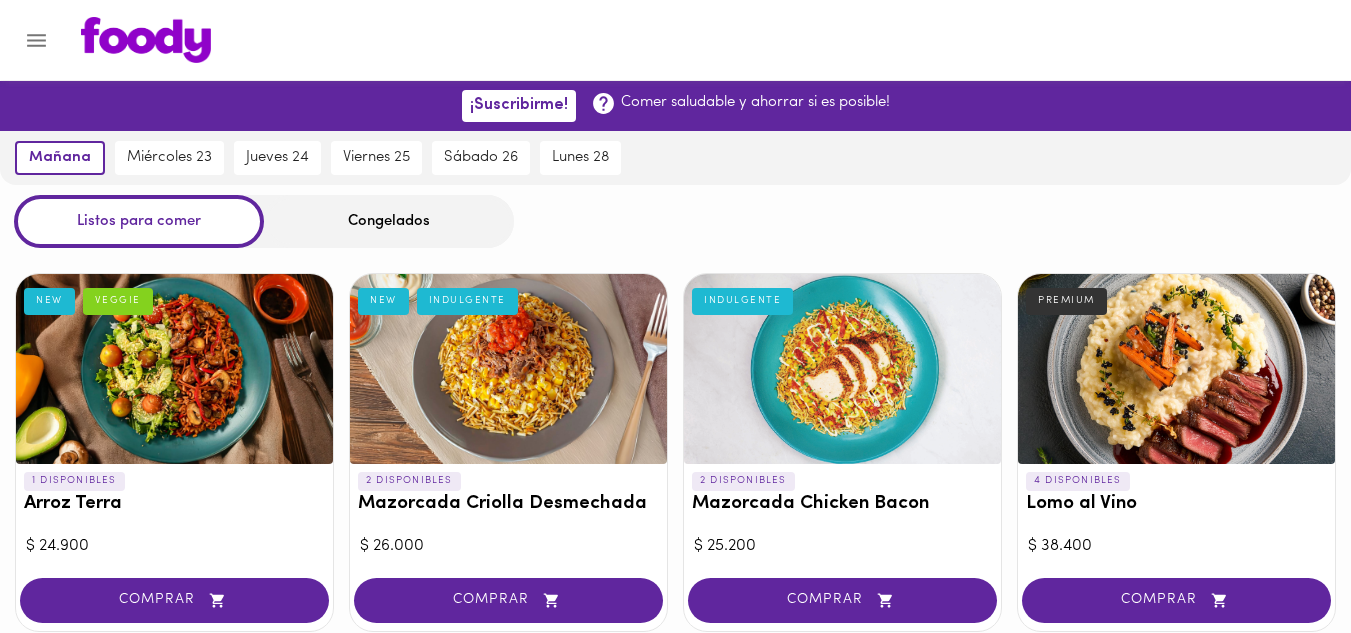 click on "Congelados" at bounding box center (389, 221) 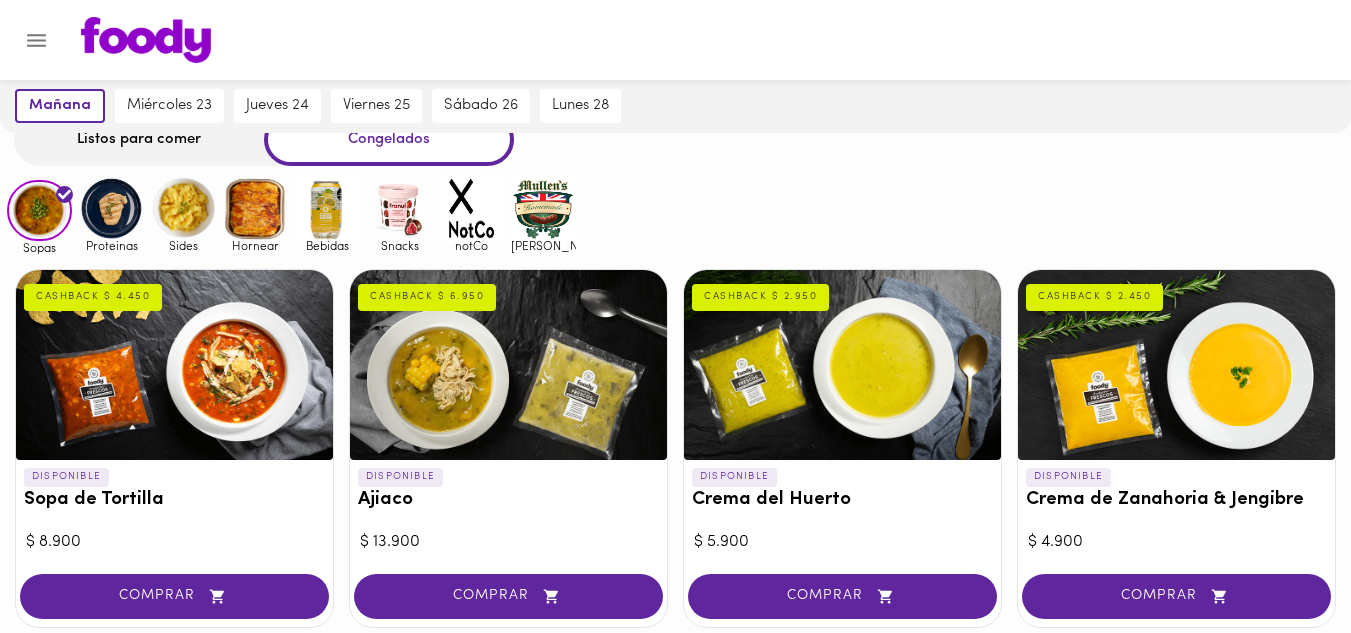 scroll, scrollTop: 0, scrollLeft: 0, axis: both 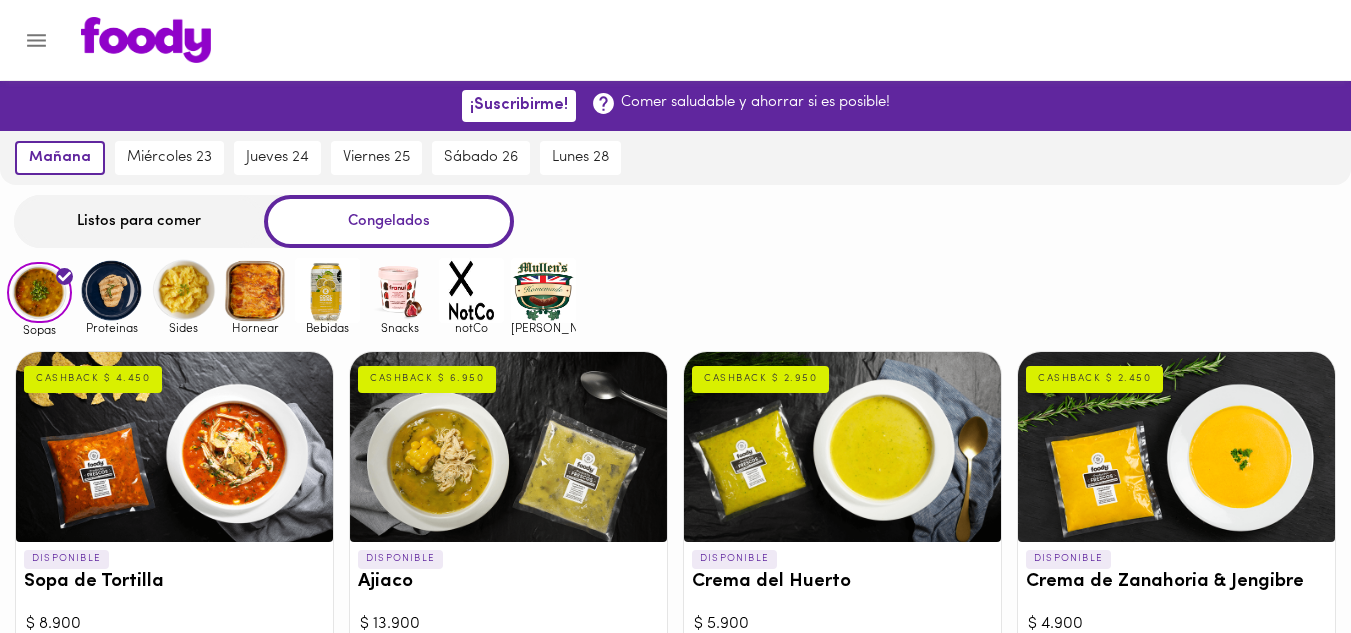 click at bounding box center [111, 290] 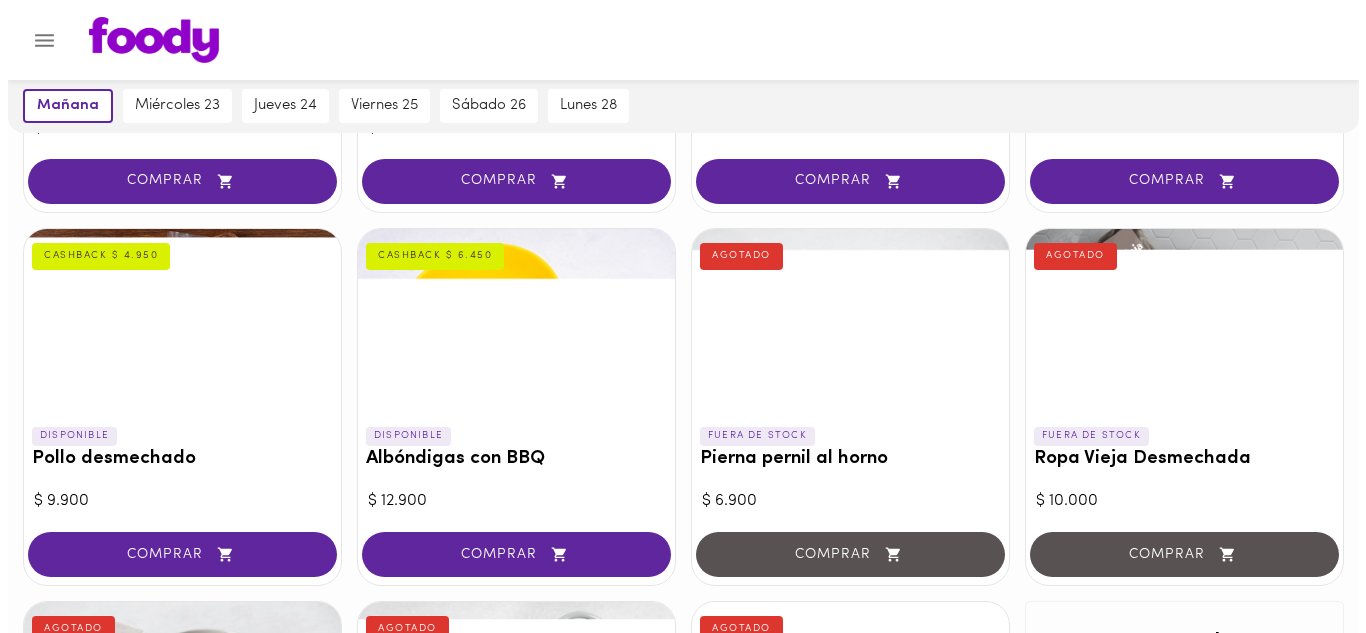 scroll, scrollTop: 518, scrollLeft: 0, axis: vertical 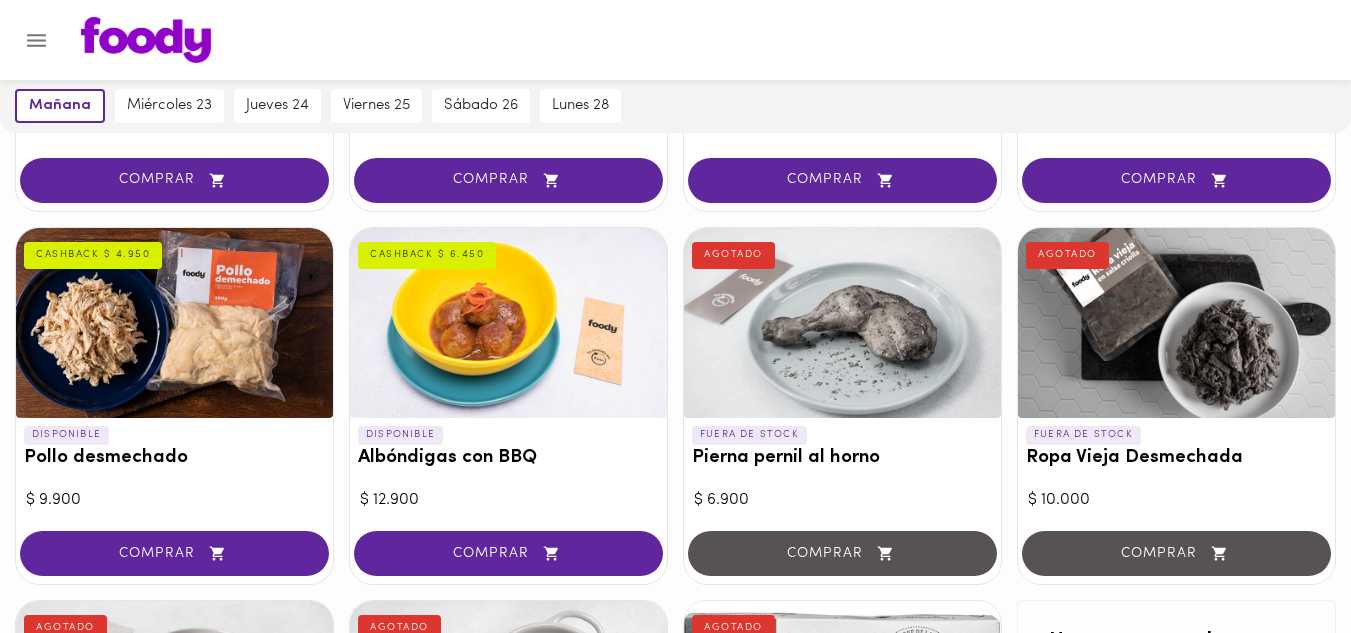 click at bounding box center (508, 323) 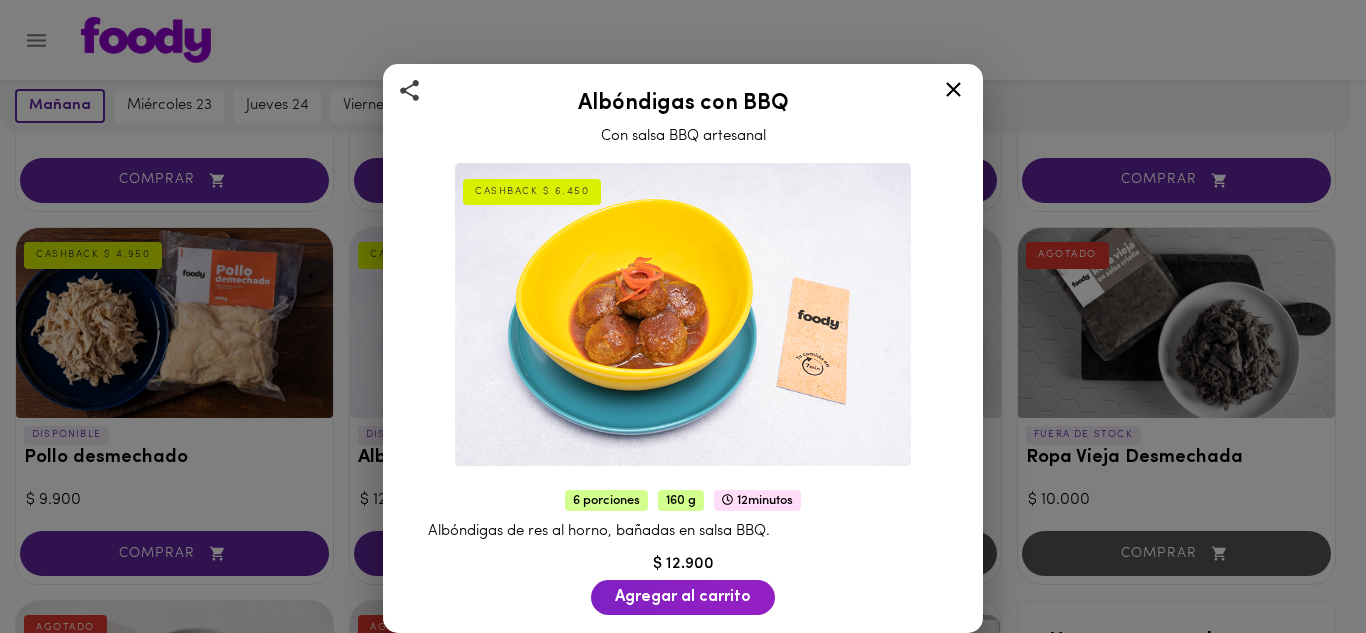 scroll, scrollTop: 1, scrollLeft: 0, axis: vertical 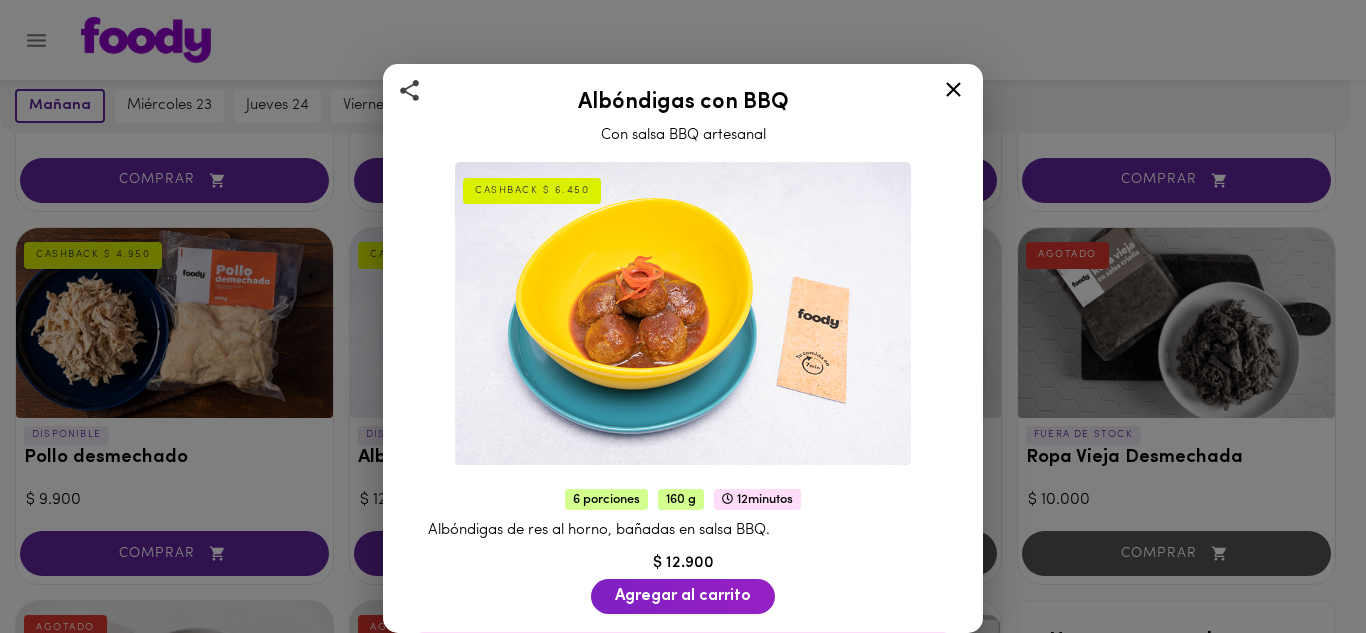 click 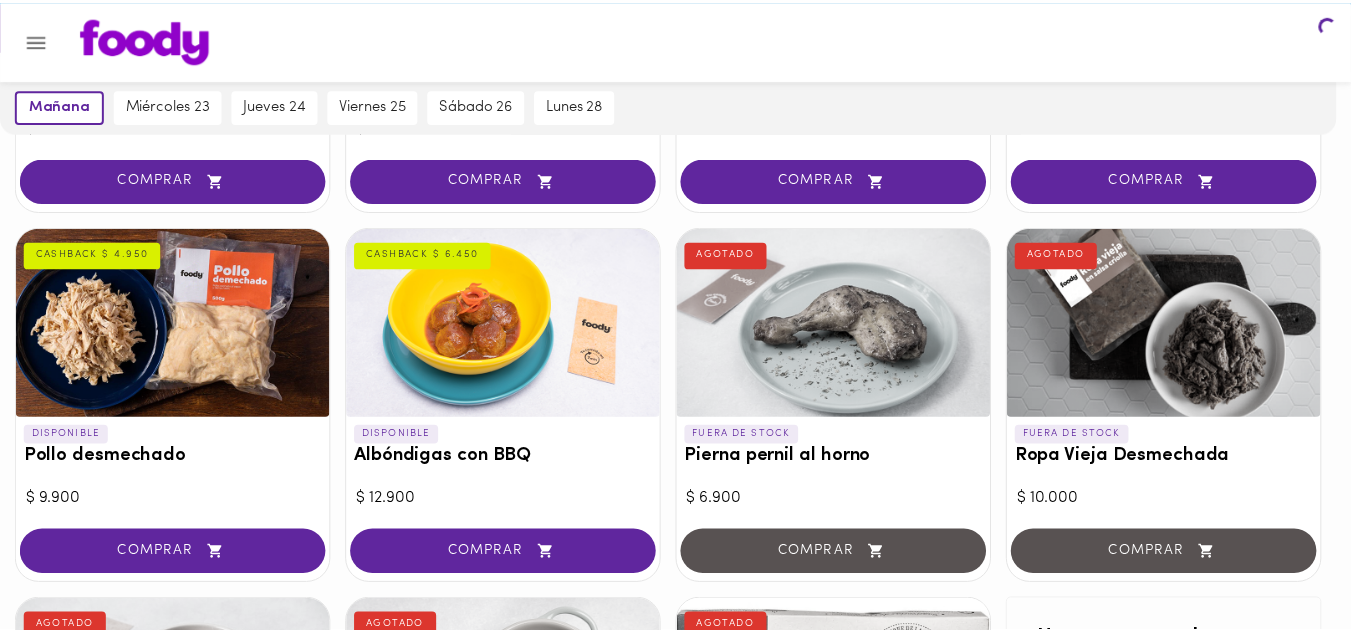 scroll, scrollTop: 0, scrollLeft: 0, axis: both 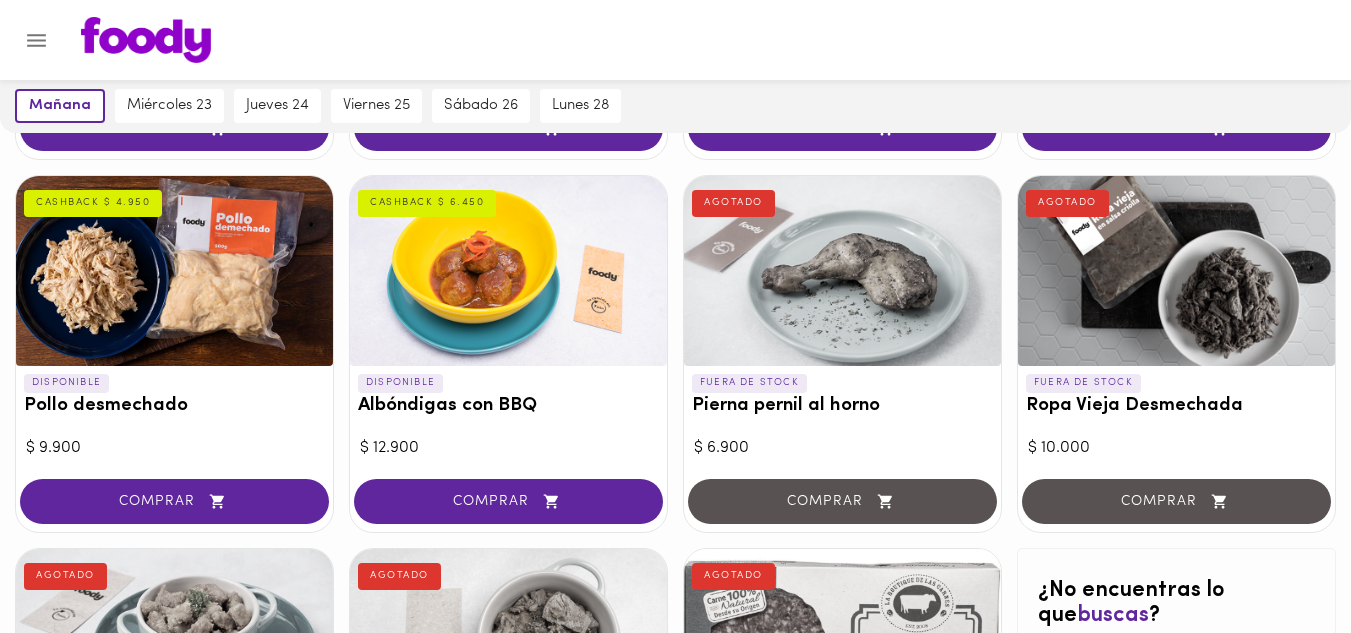 click at bounding box center [174, 271] 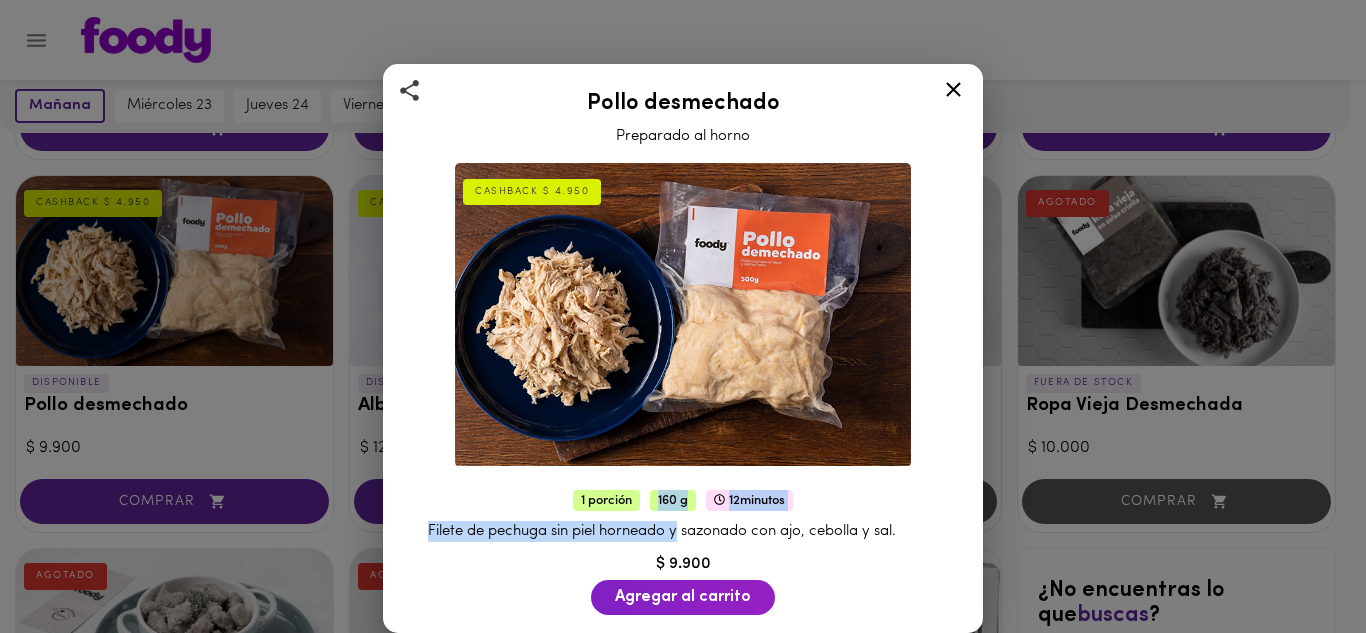 drag, startPoint x: 647, startPoint y: 494, endPoint x: 683, endPoint y: 503, distance: 37.107952 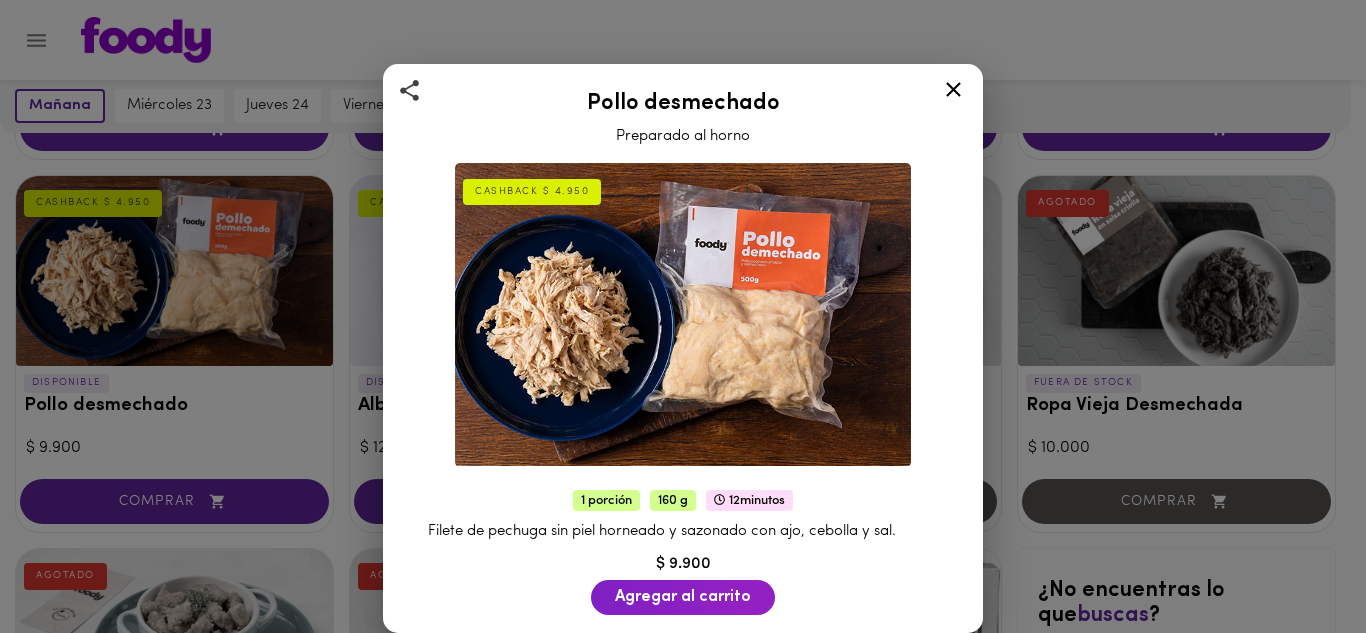 click on "Filete de pechuga sin piel horneado y sazonado con ajo, cebolla y sal." at bounding box center (662, 531) 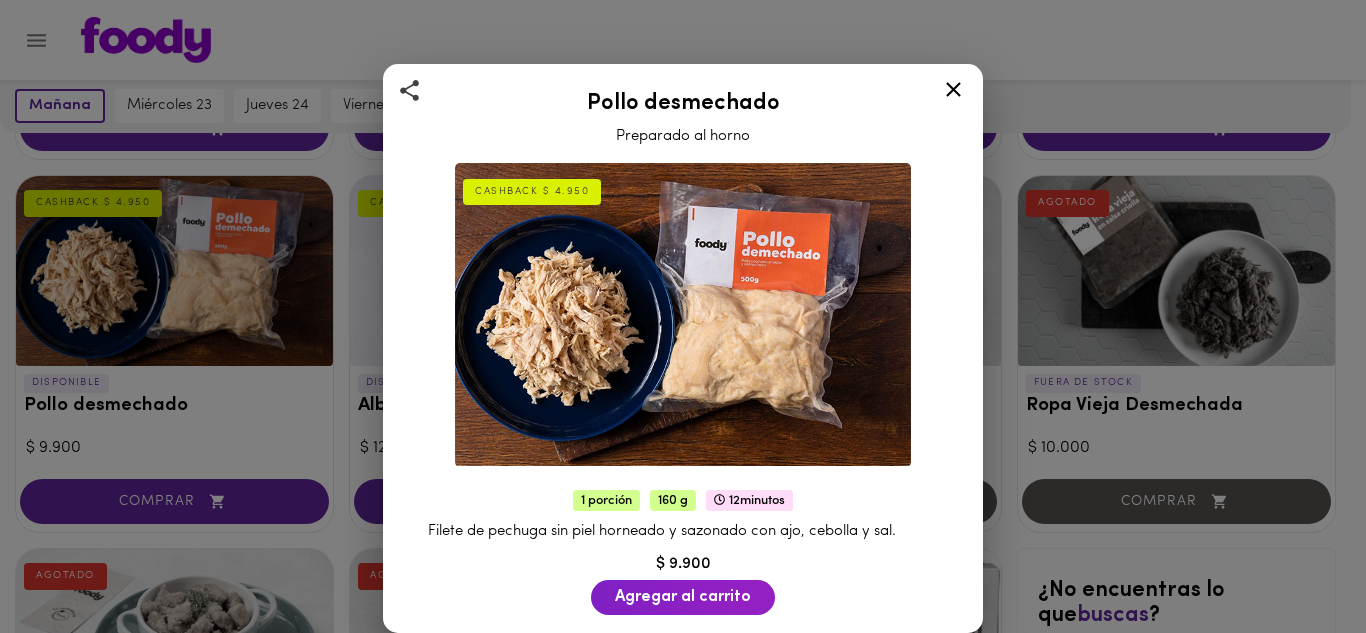 click 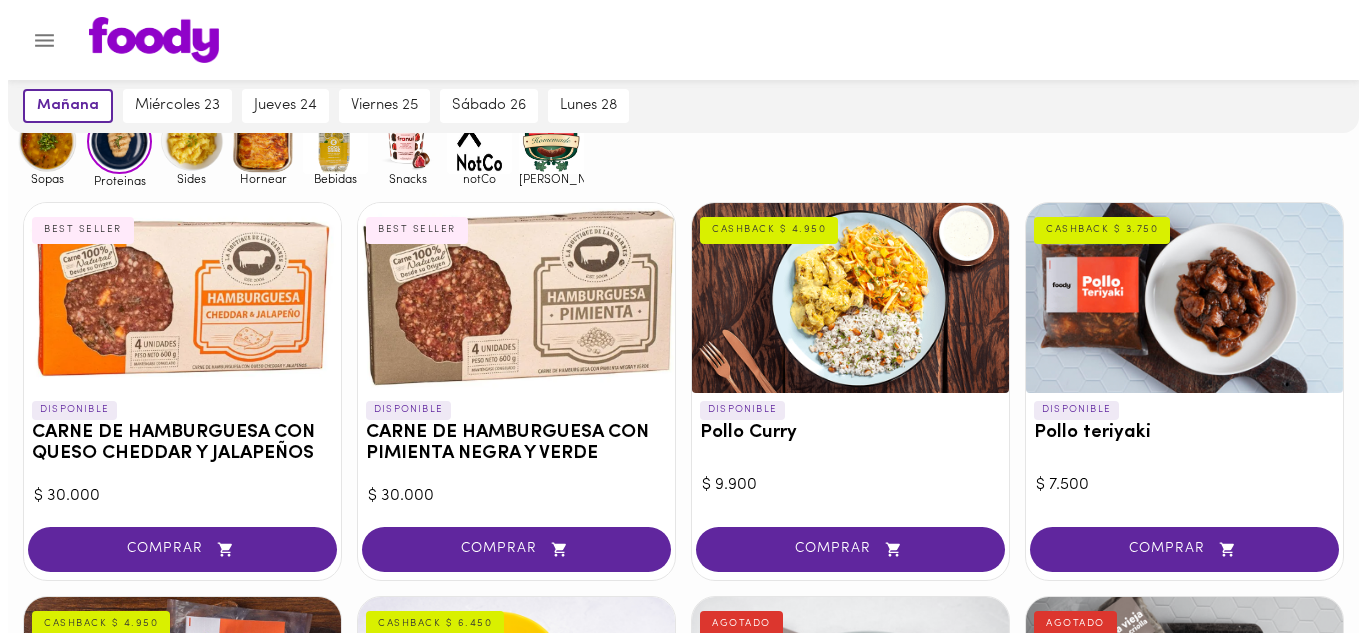 scroll, scrollTop: 150, scrollLeft: 0, axis: vertical 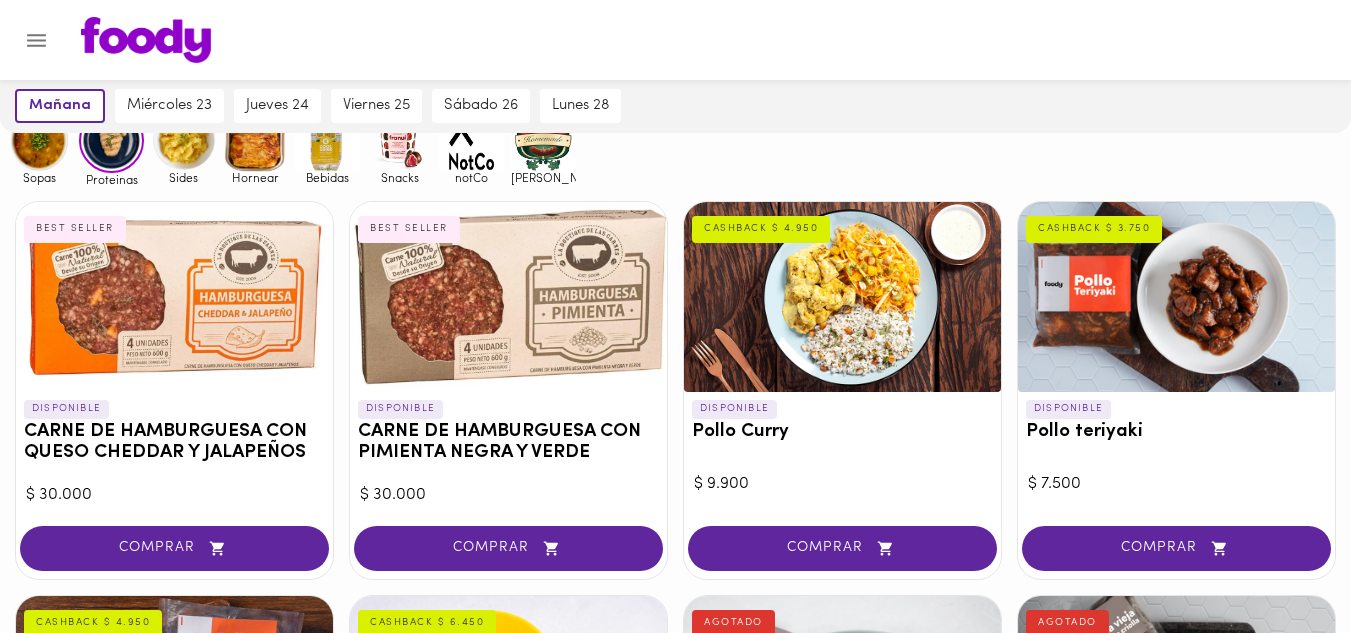 click at bounding box center (842, 297) 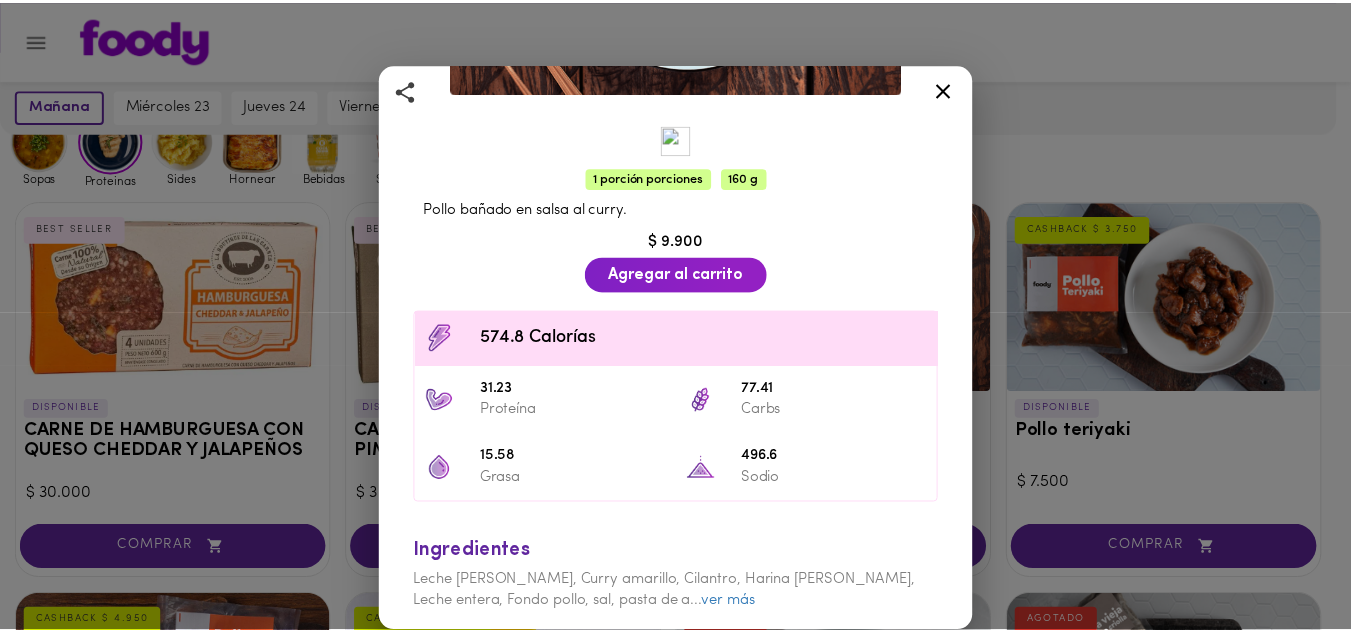 scroll, scrollTop: 0, scrollLeft: 0, axis: both 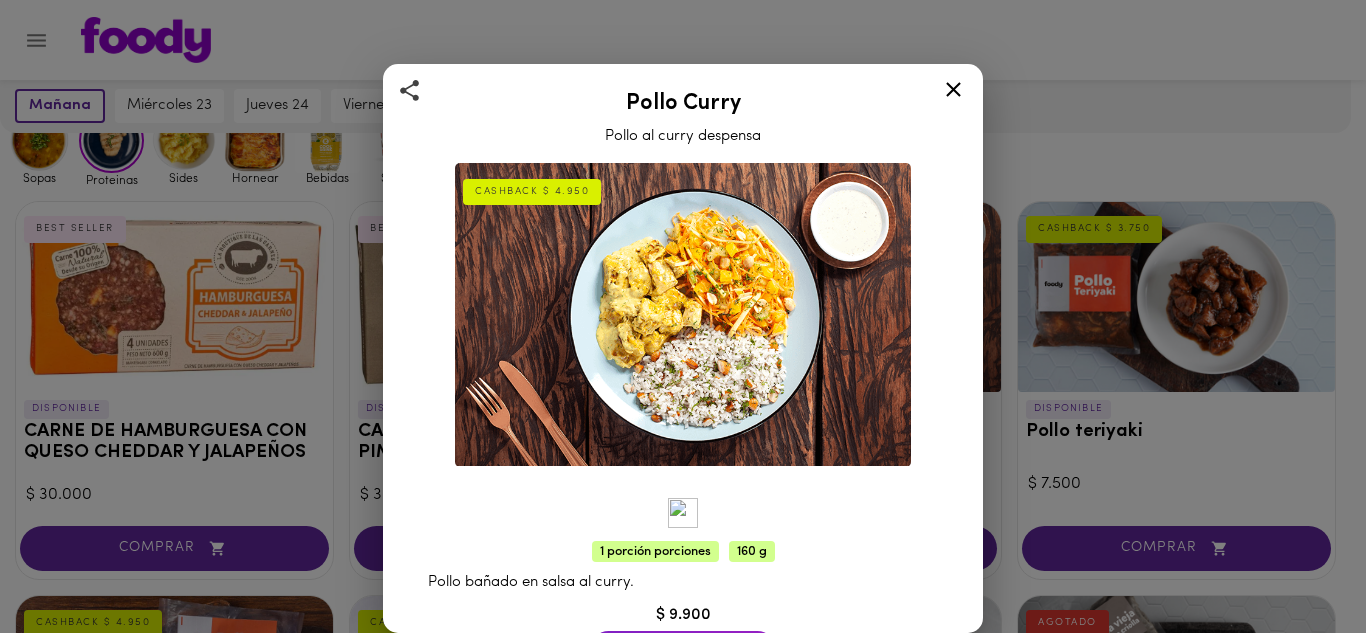 click 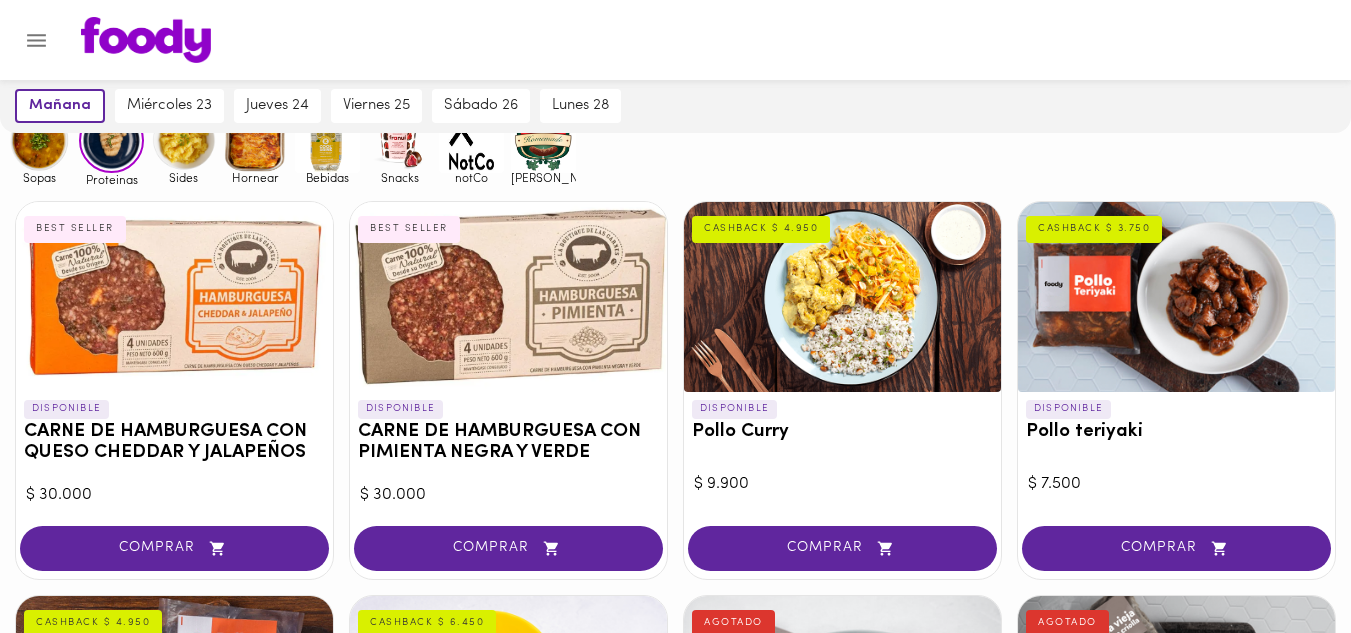 scroll, scrollTop: 0, scrollLeft: 0, axis: both 